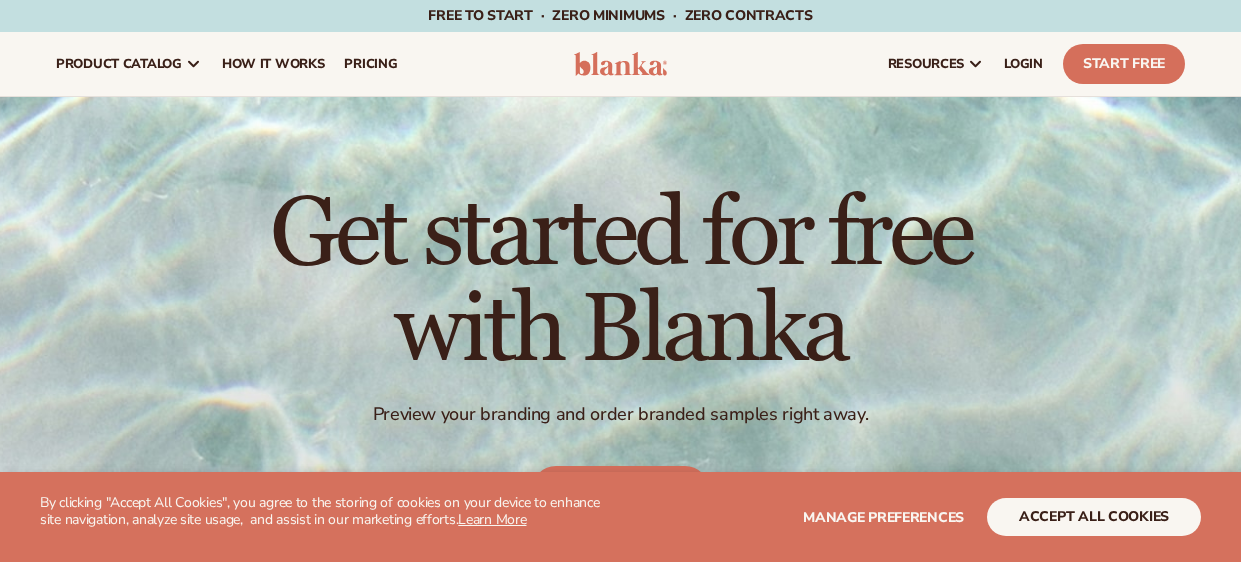 scroll, scrollTop: 0, scrollLeft: 0, axis: both 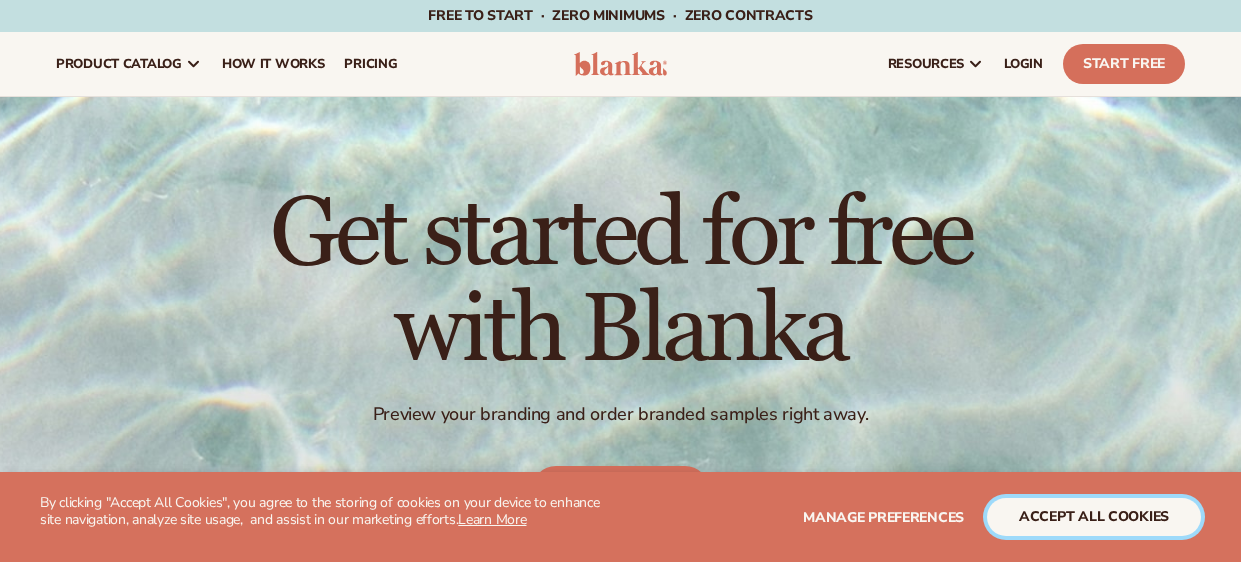 click on "accept all cookies" at bounding box center (1094, 517) 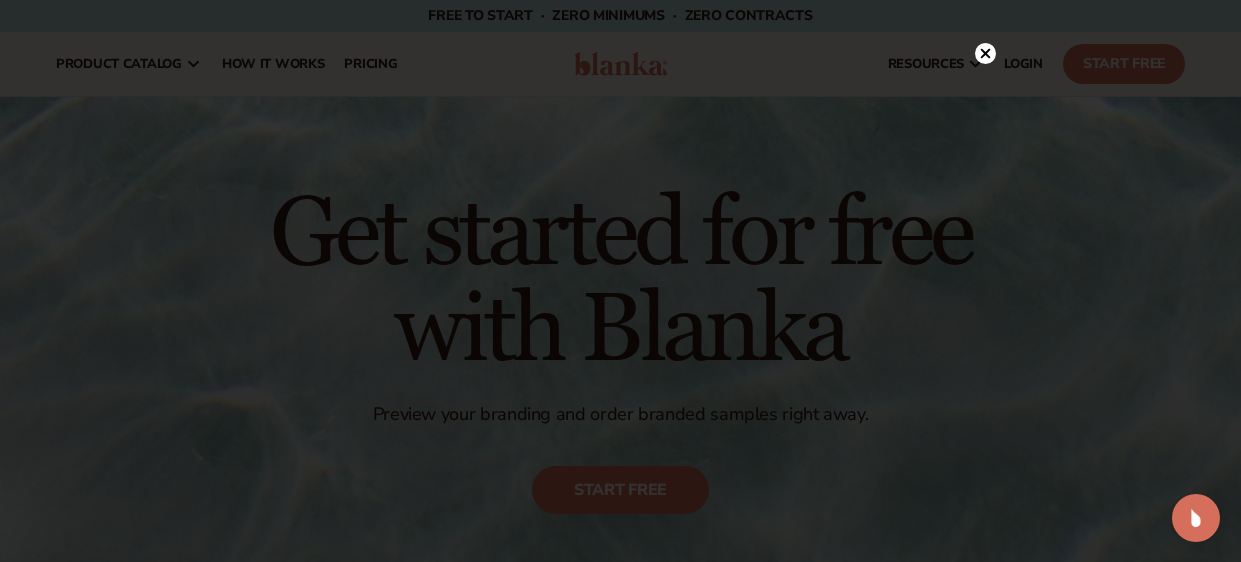 click 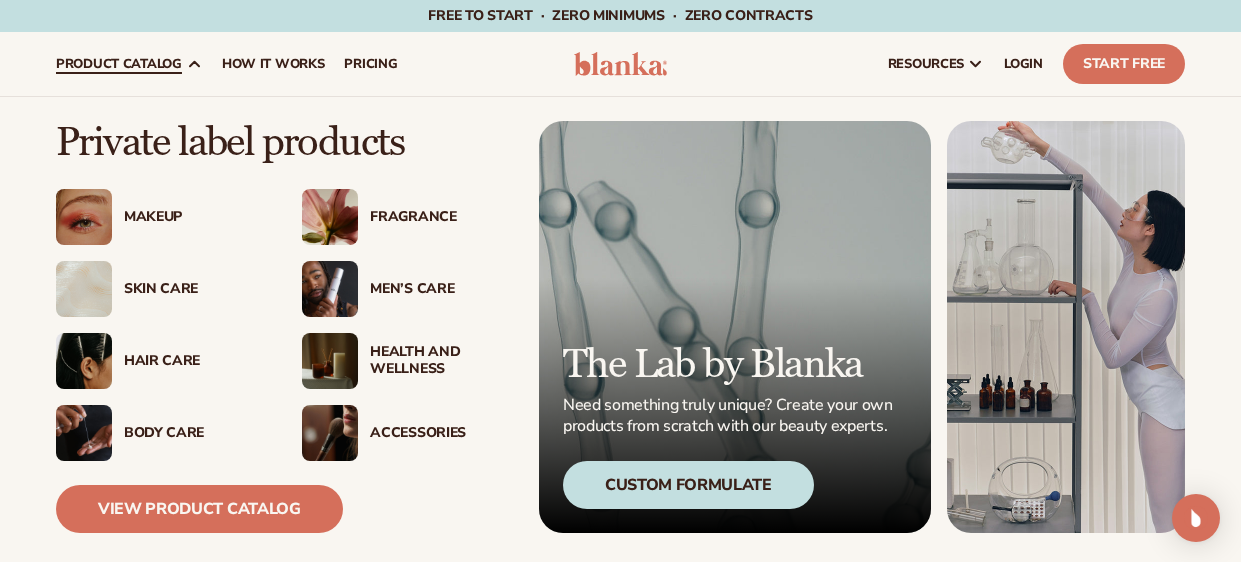 click on "Makeup" at bounding box center (193, 217) 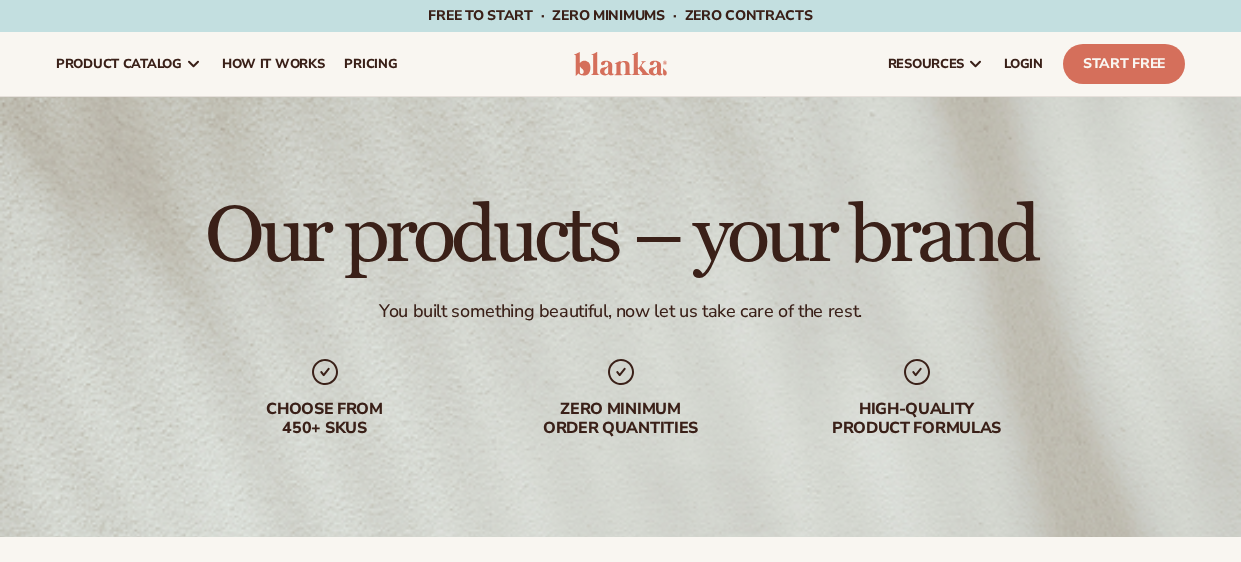 scroll, scrollTop: 0, scrollLeft: 0, axis: both 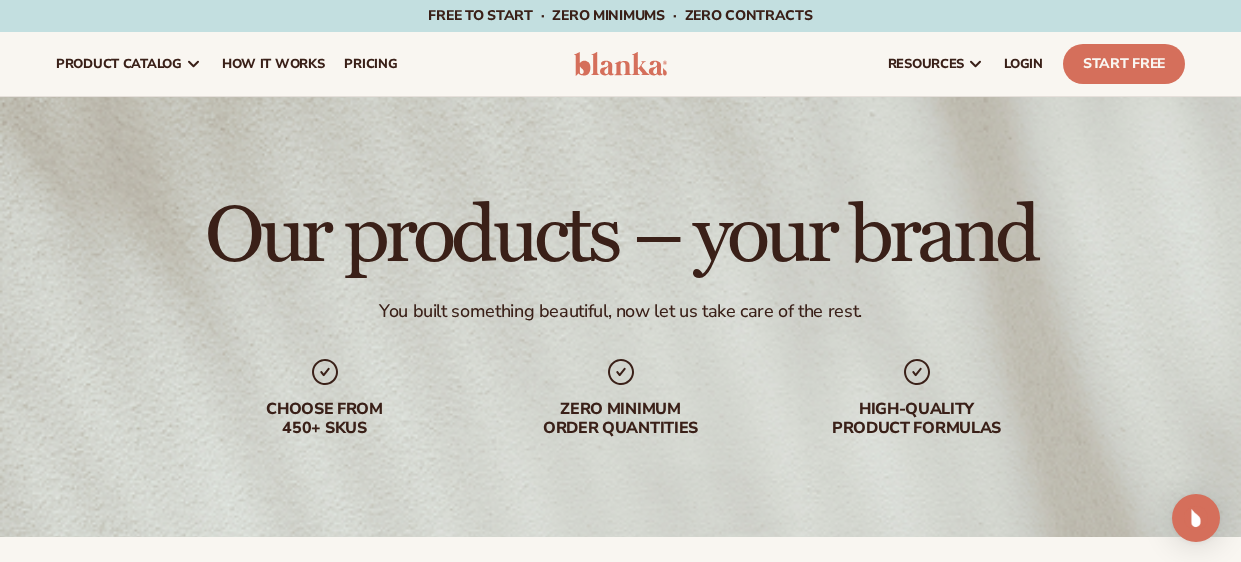 drag, startPoint x: 1240, startPoint y: 82, endPoint x: 1240, endPoint y: 95, distance: 13 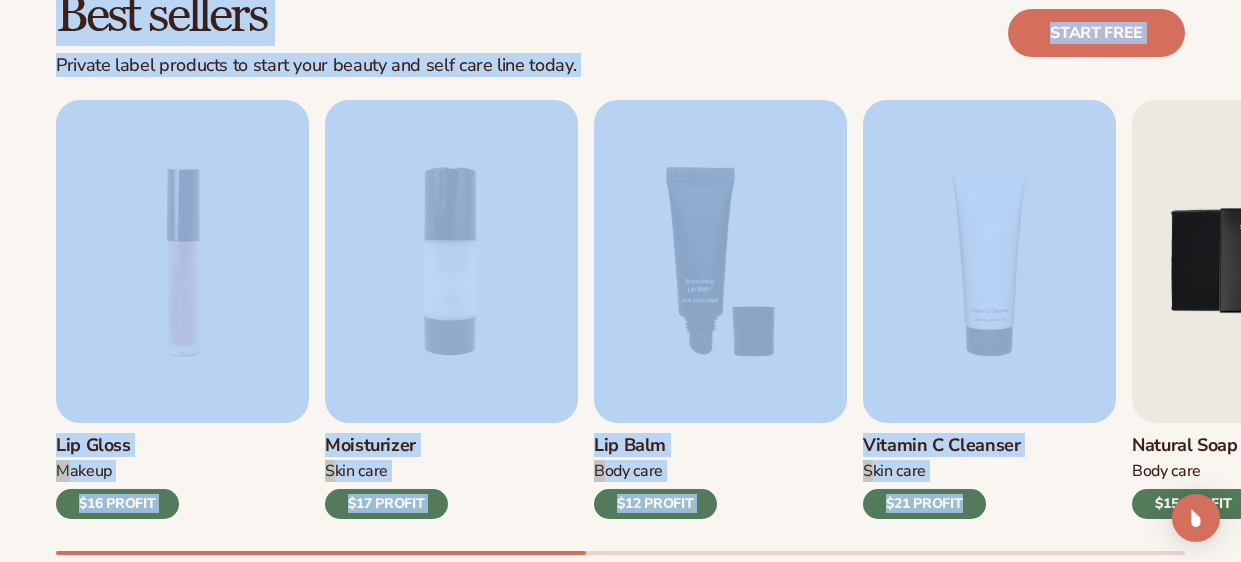 scroll, scrollTop: 625, scrollLeft: 0, axis: vertical 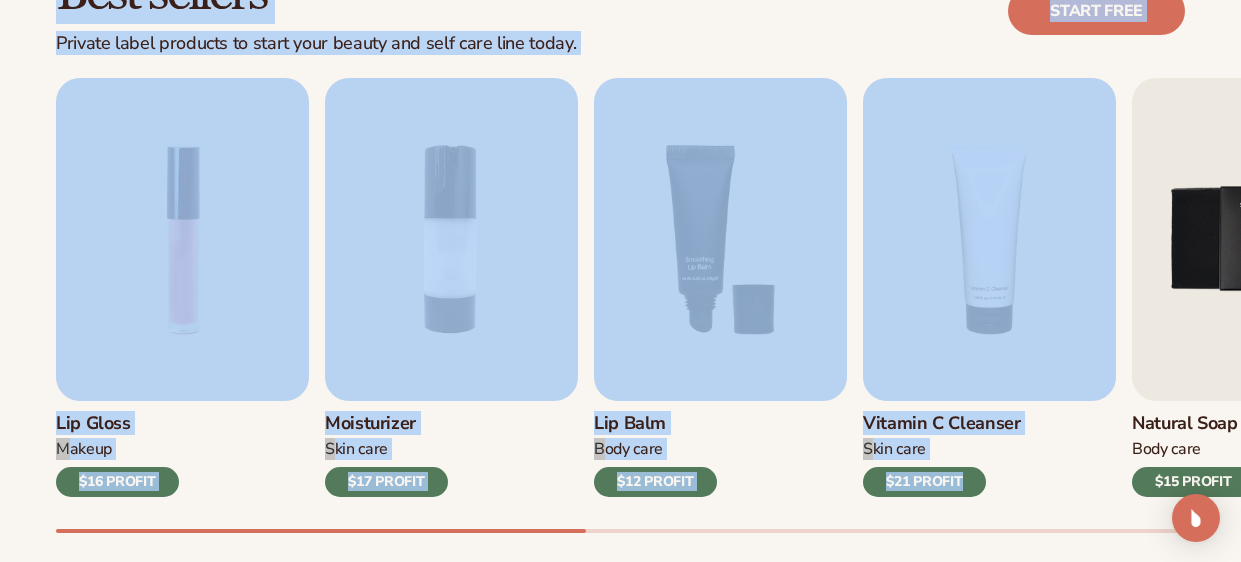 drag, startPoint x: 1240, startPoint y: 16, endPoint x: 1239, endPoint y: 92, distance: 76.00658 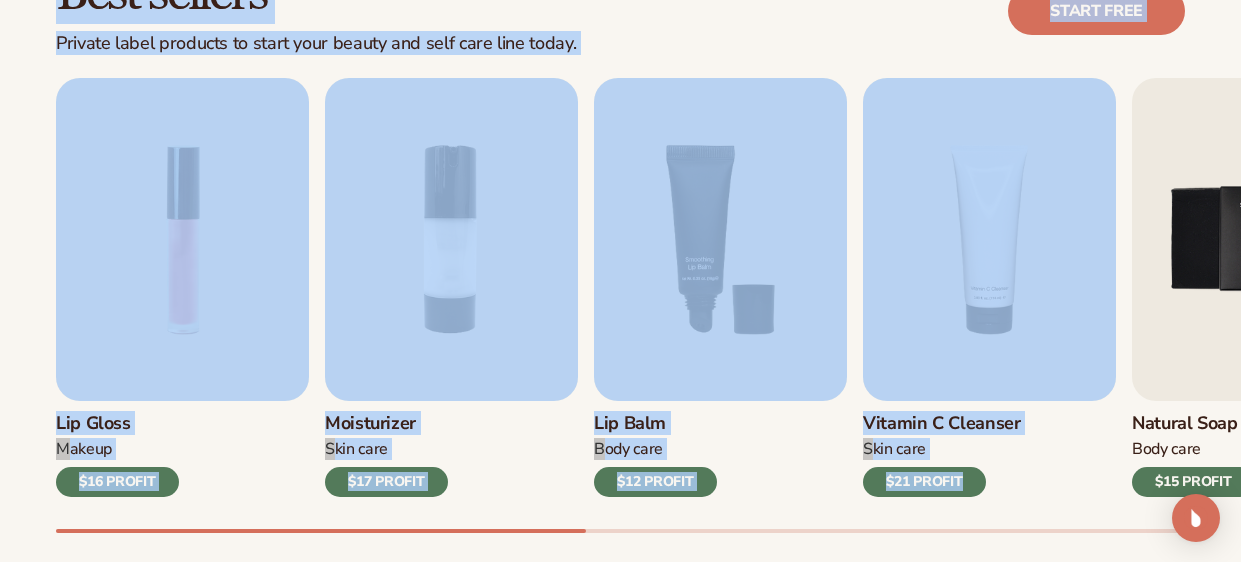 click on "Best sellers Private label products to start your beauty and self care line today.
Start free" at bounding box center (620, 11) 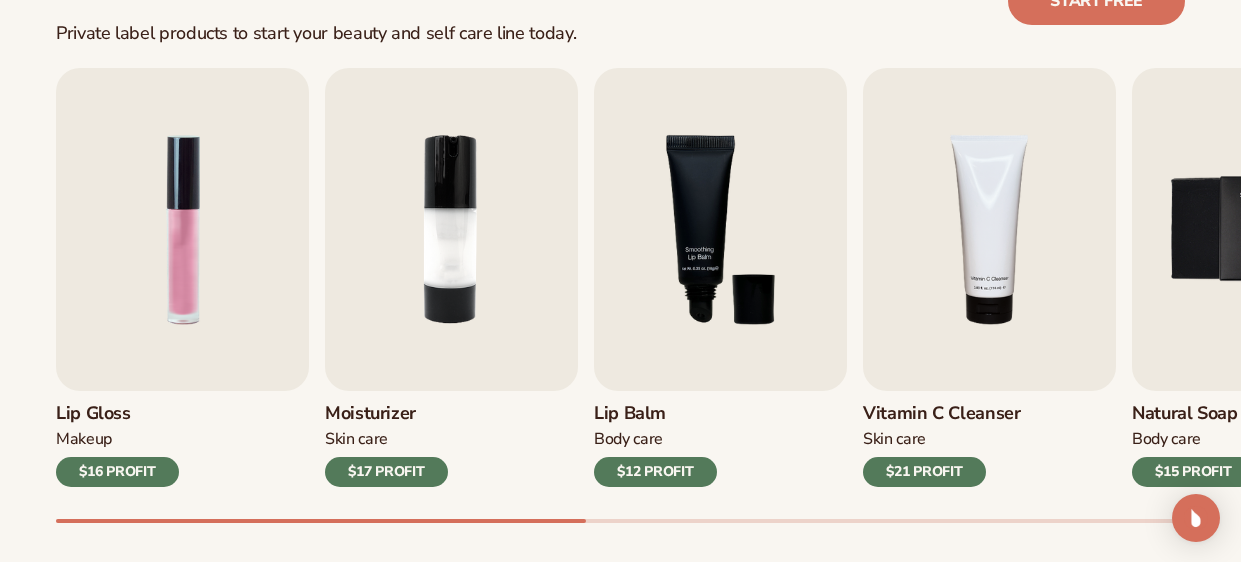 scroll, scrollTop: 651, scrollLeft: 0, axis: vertical 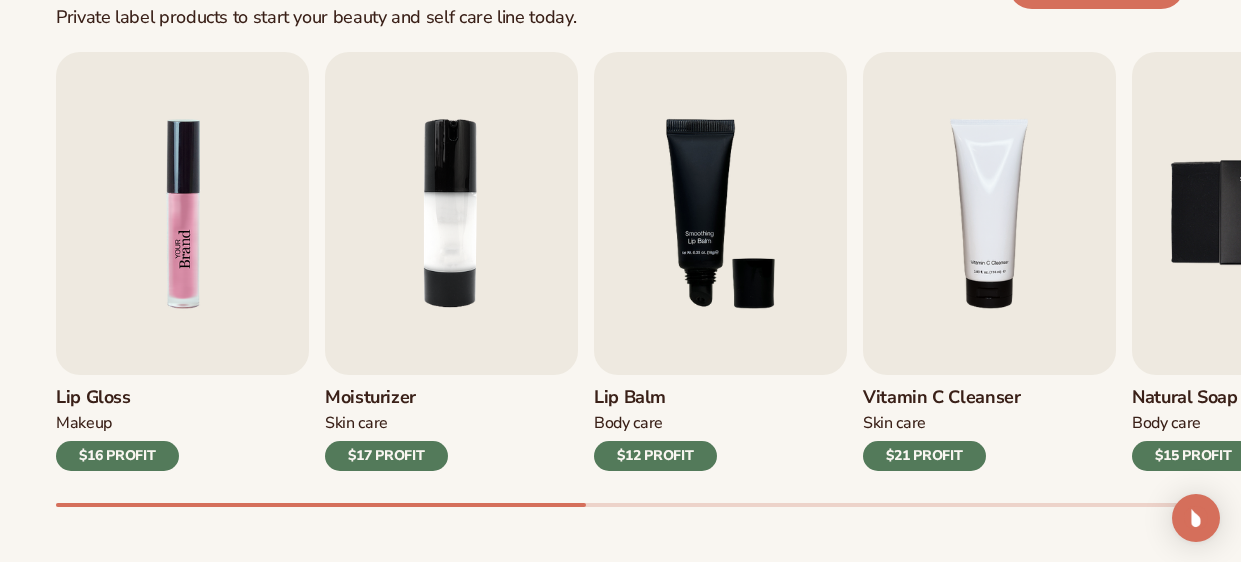 click at bounding box center (182, 213) 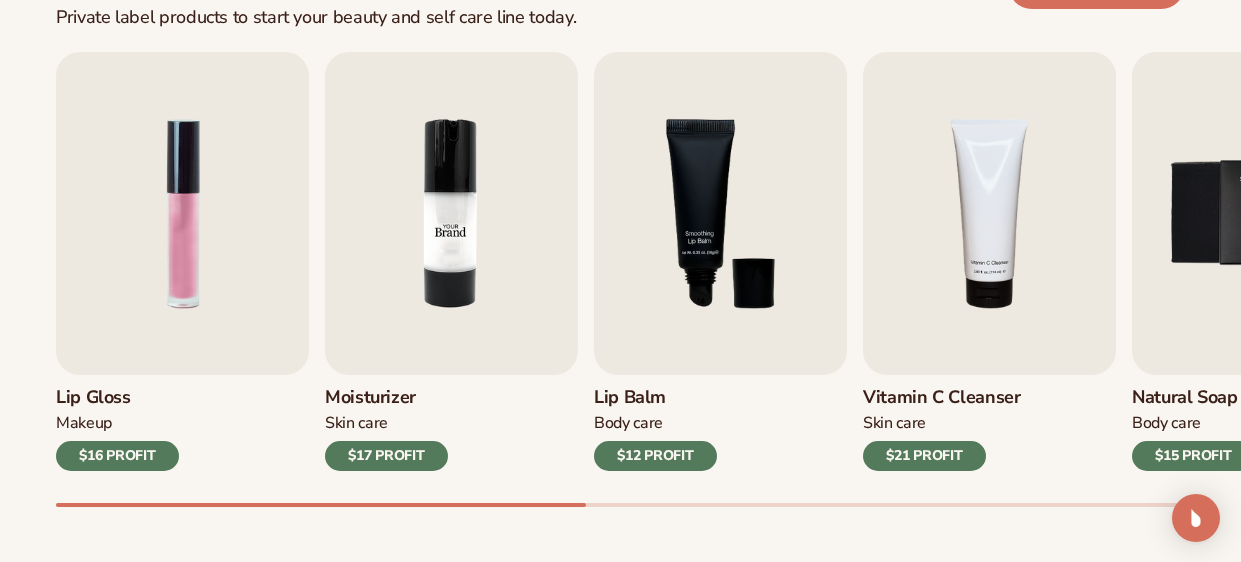 click at bounding box center (451, 213) 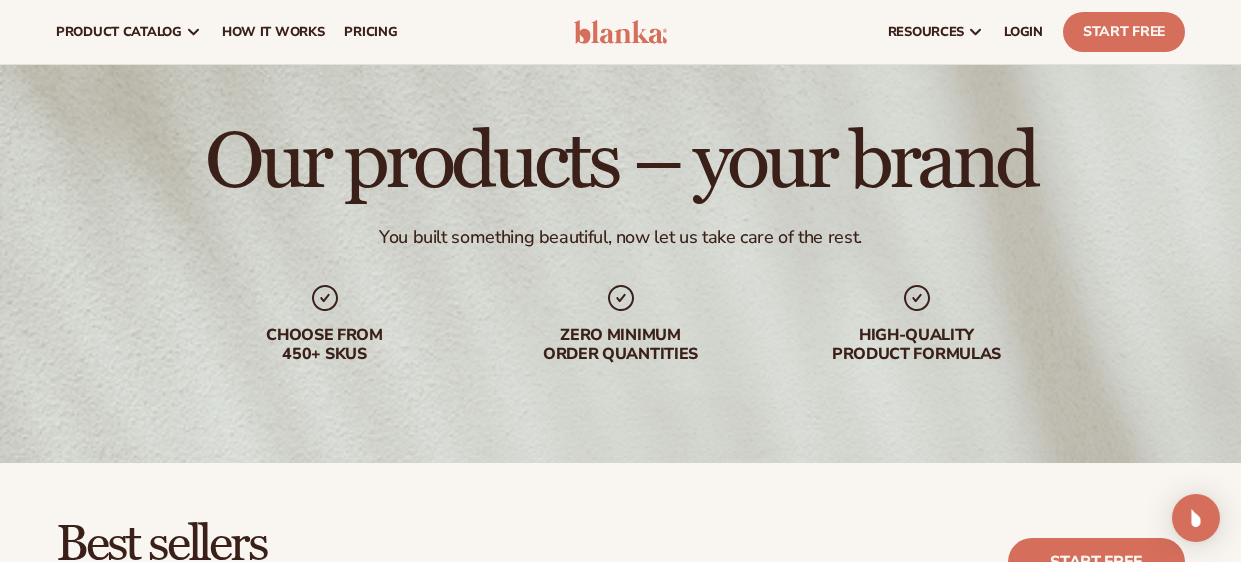 scroll, scrollTop: 67, scrollLeft: 0, axis: vertical 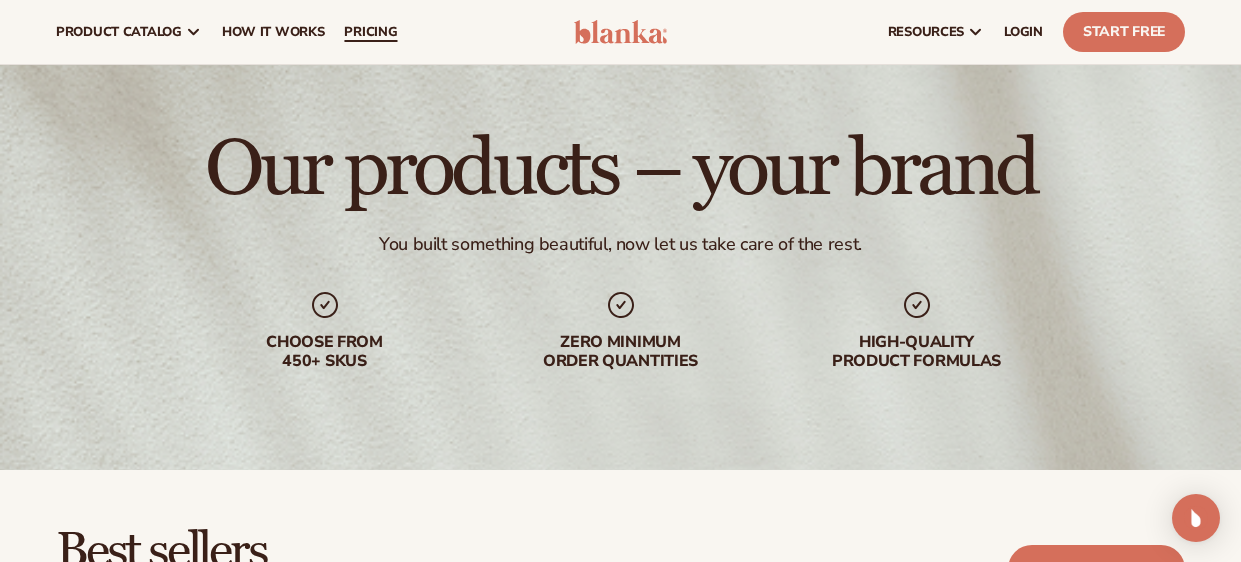 click on "pricing" at bounding box center [370, 32] 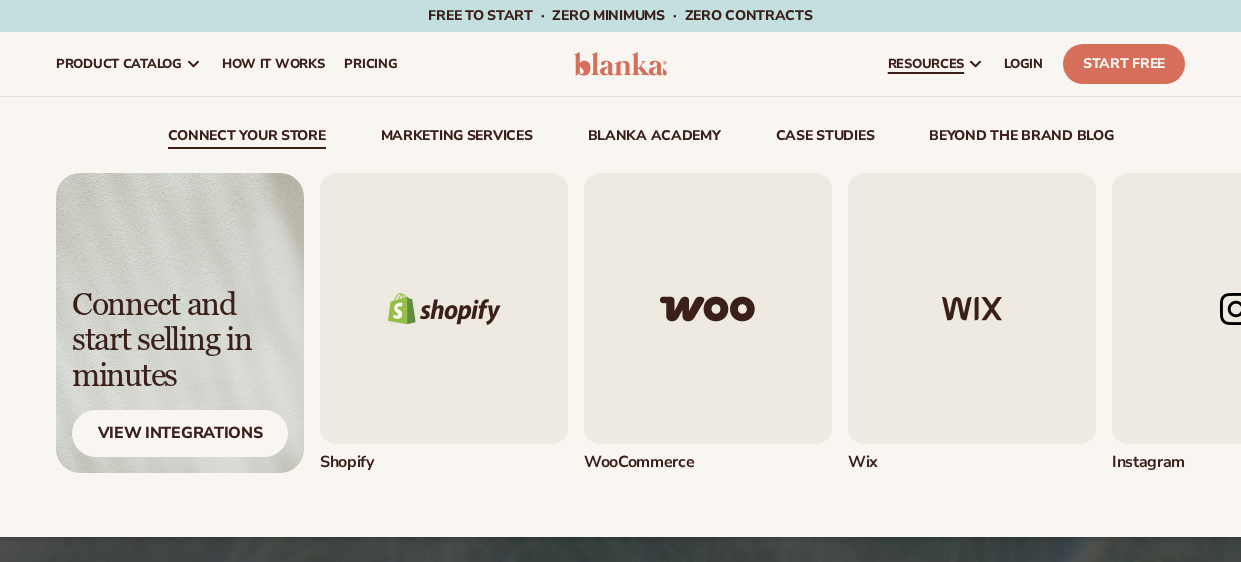 scroll, scrollTop: 0, scrollLeft: 0, axis: both 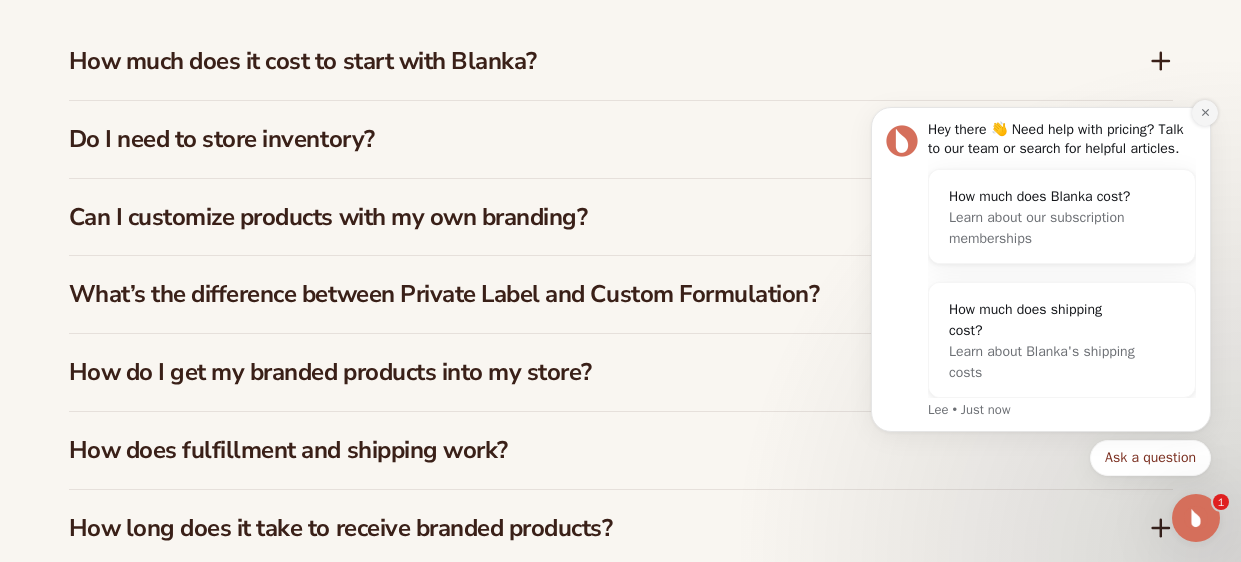 click 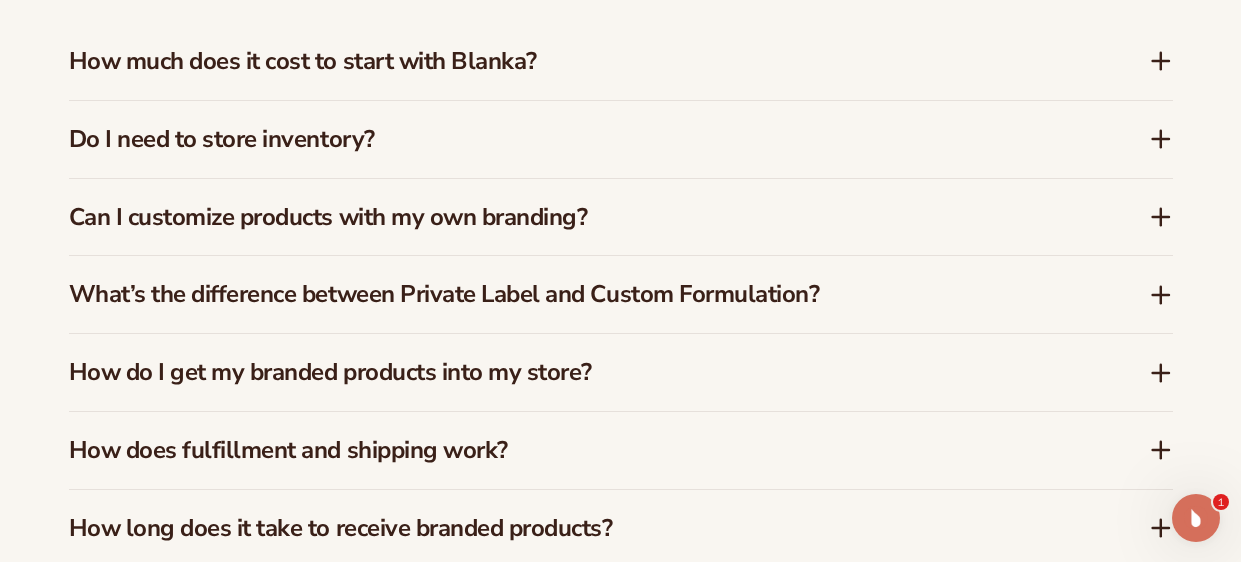 click 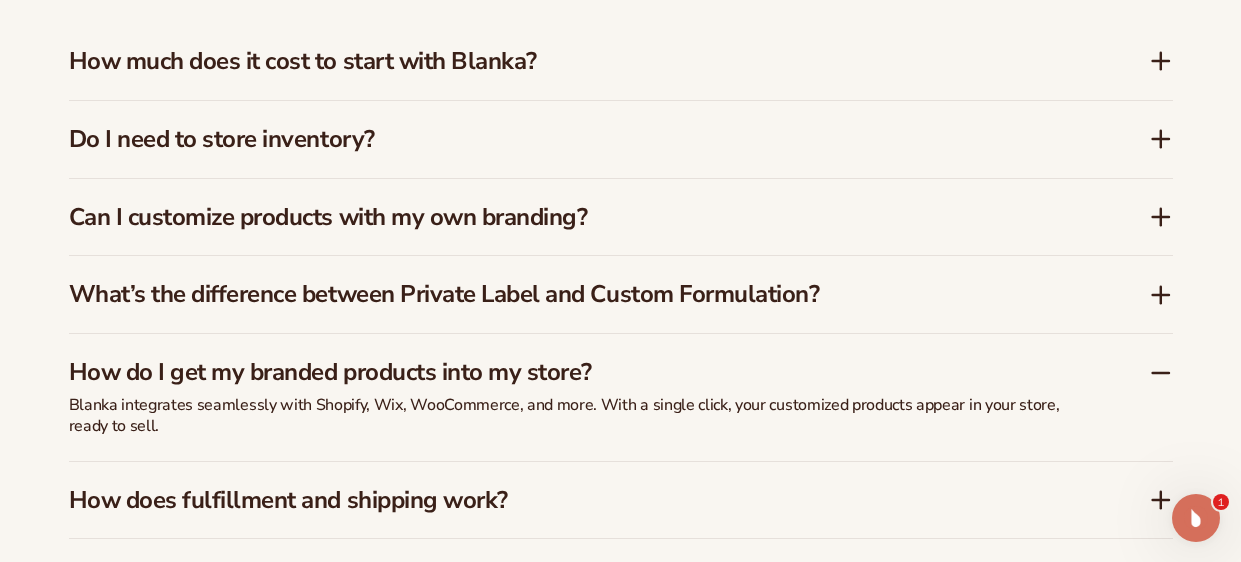 click 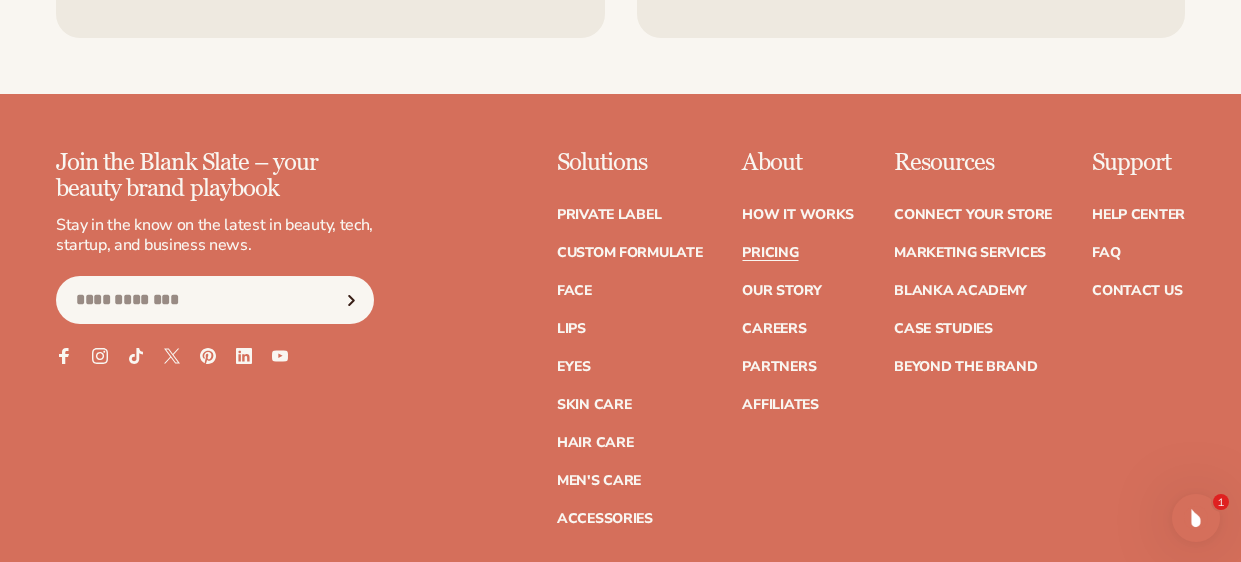 scroll, scrollTop: 4633, scrollLeft: 0, axis: vertical 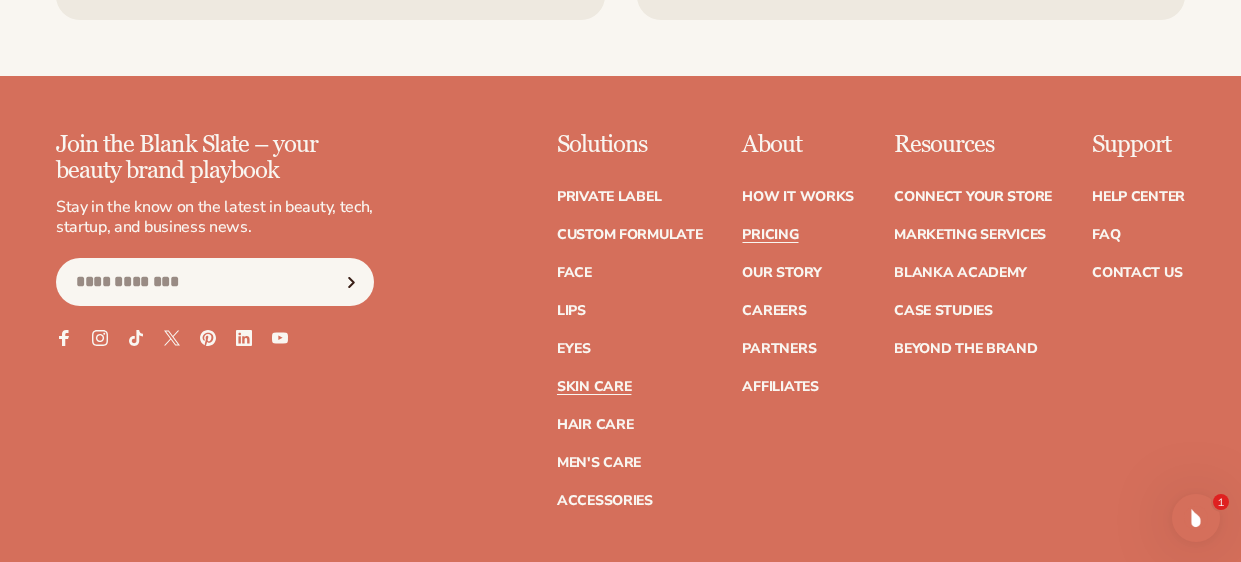 click on "Skin Care" at bounding box center (594, 387) 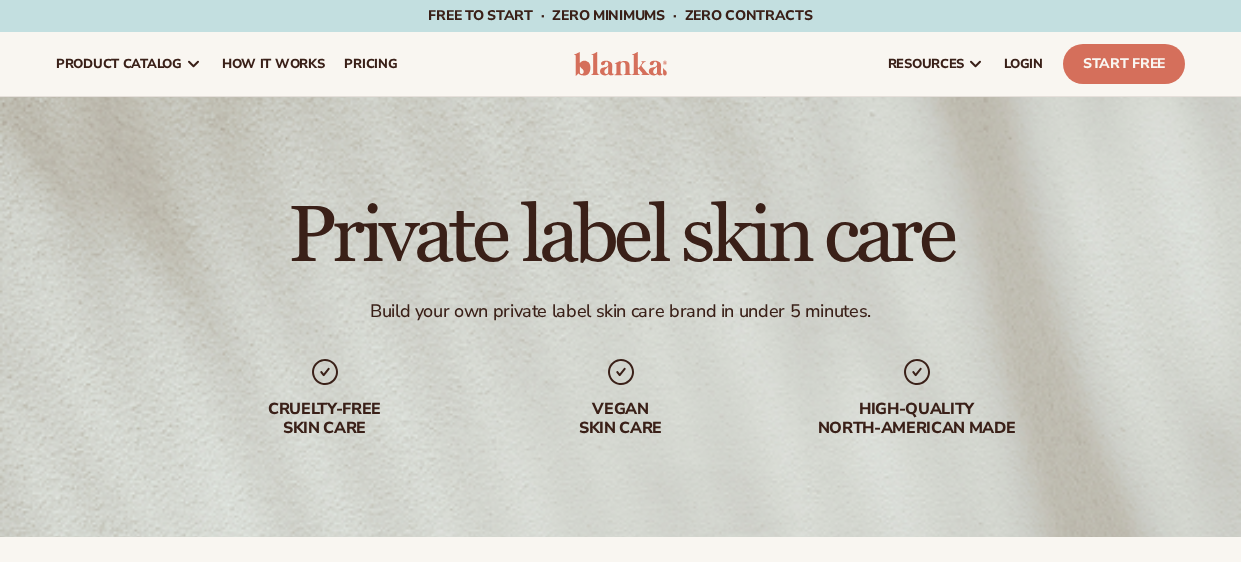 scroll, scrollTop: 0, scrollLeft: 0, axis: both 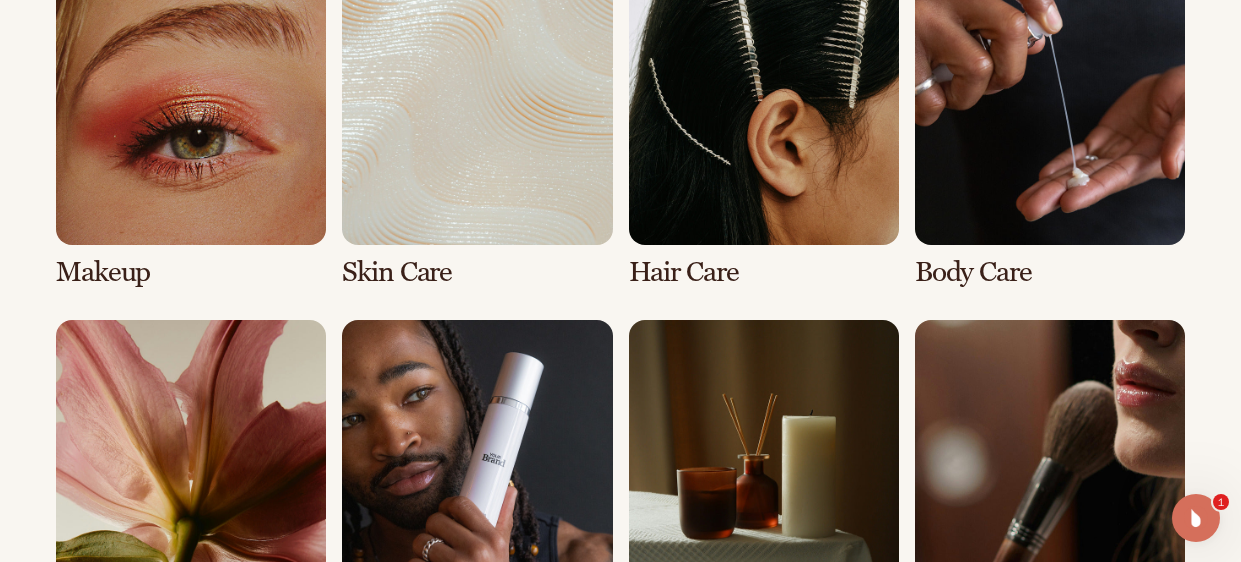 click at bounding box center [477, 130] 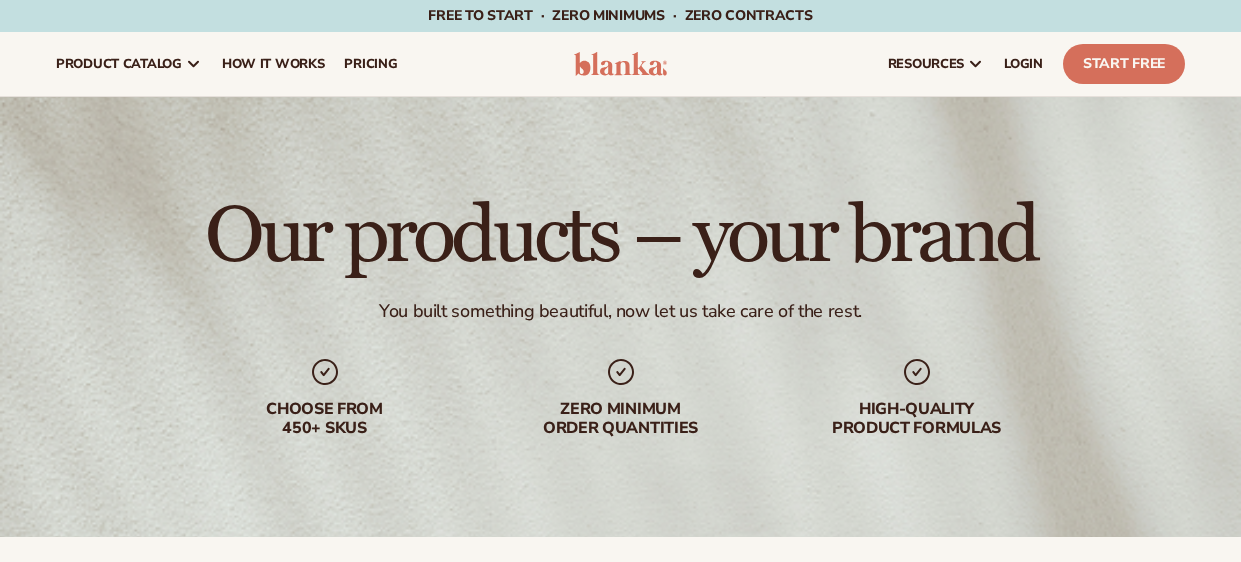 scroll, scrollTop: 0, scrollLeft: 0, axis: both 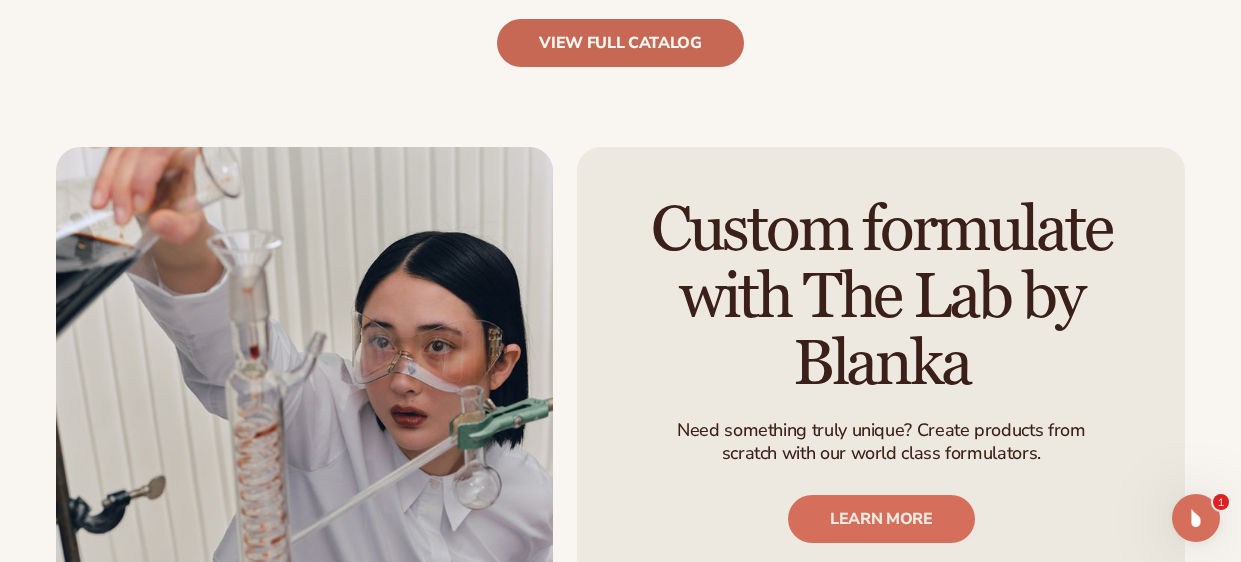 click on "view full catalog" at bounding box center [620, 43] 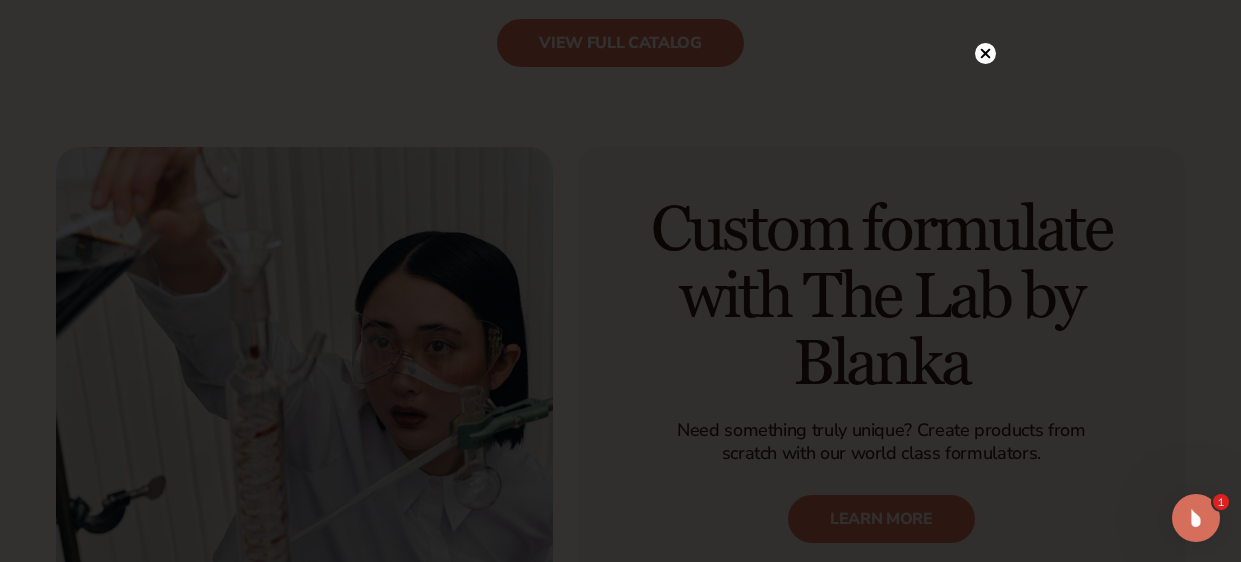 click 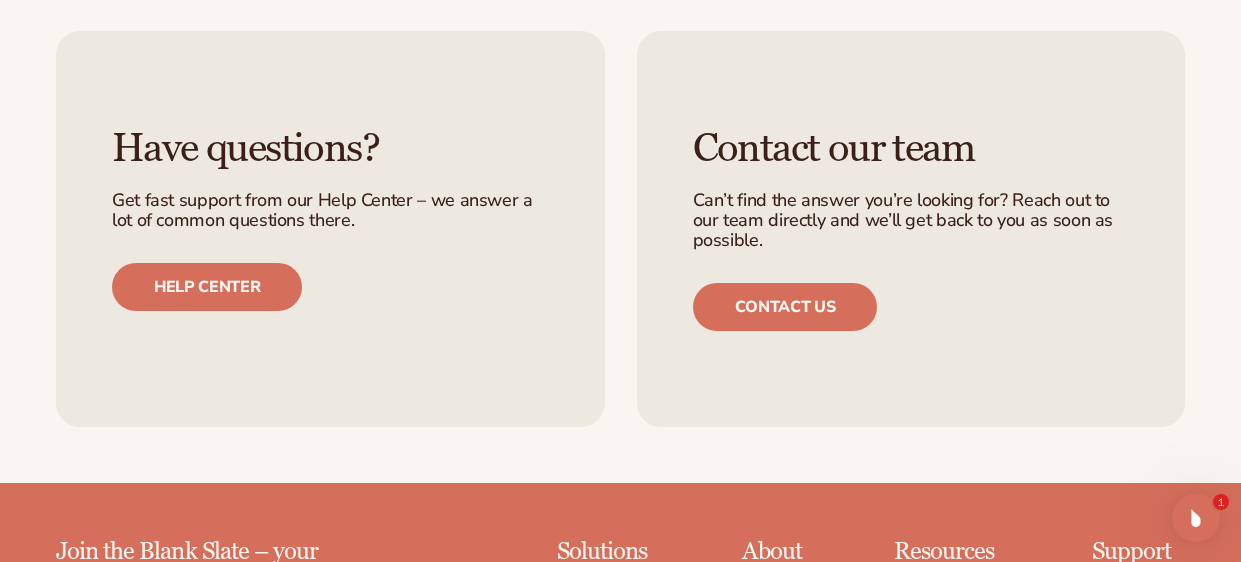 scroll, scrollTop: 3484, scrollLeft: 0, axis: vertical 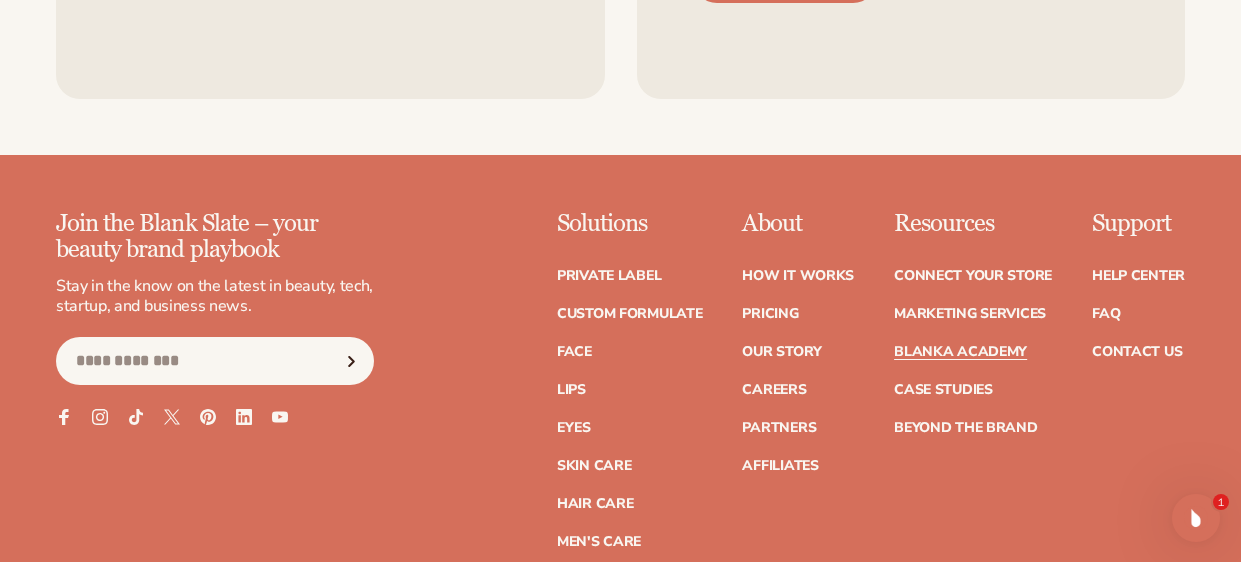 click on "Blanka Academy" at bounding box center [960, 352] 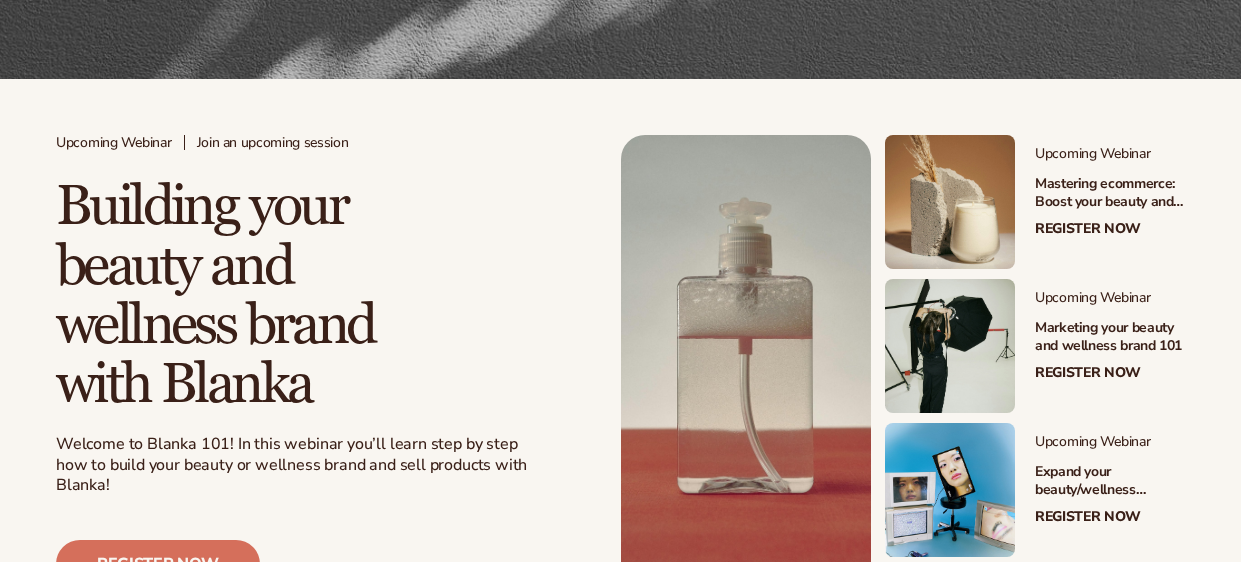 scroll, scrollTop: 341, scrollLeft: 0, axis: vertical 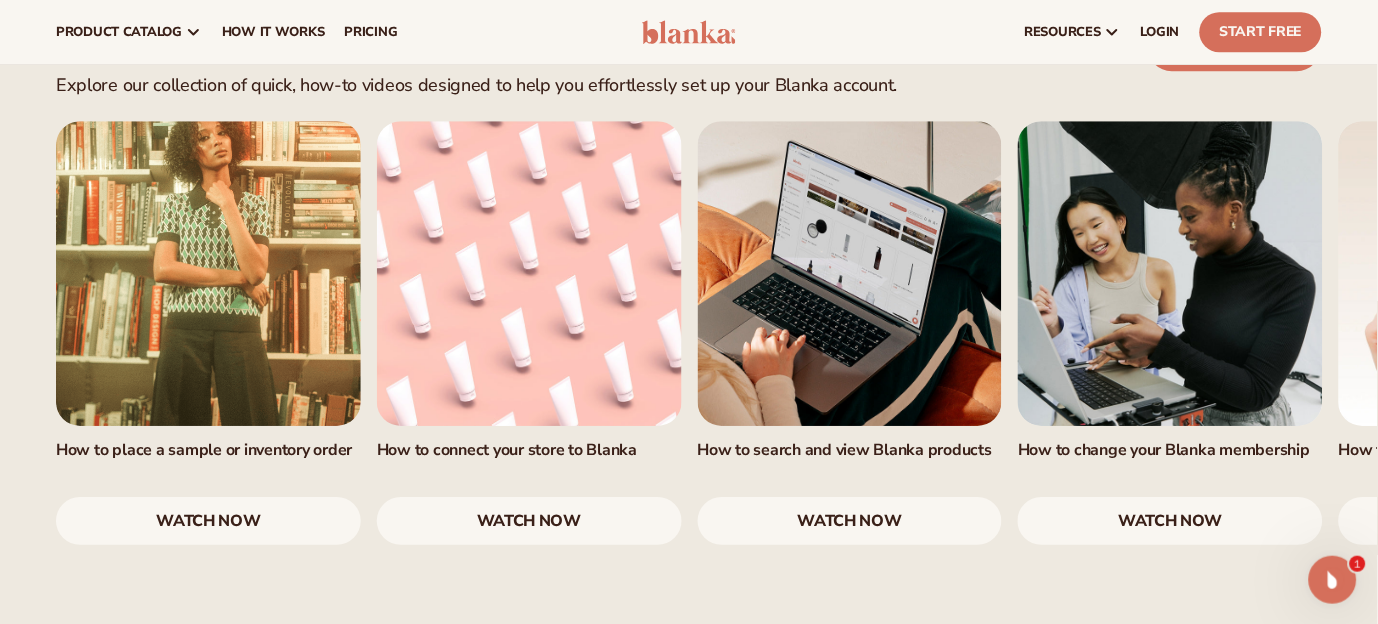 click on "watch now" at bounding box center [208, 521] 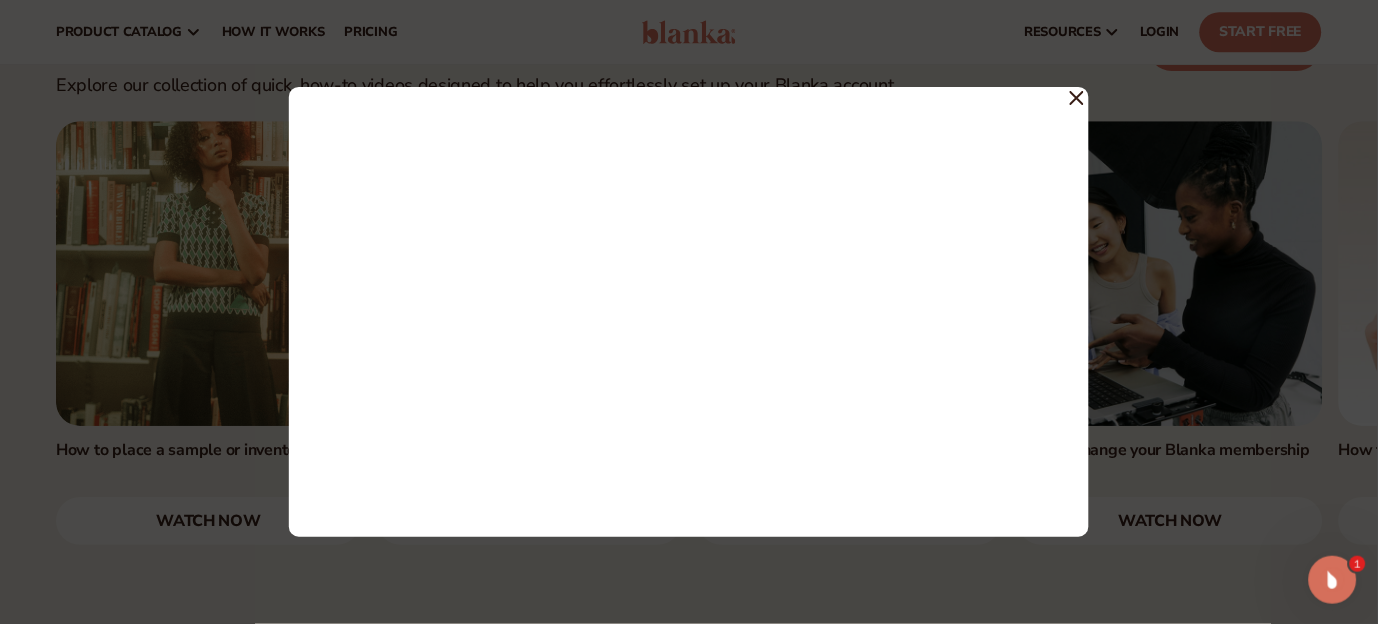click 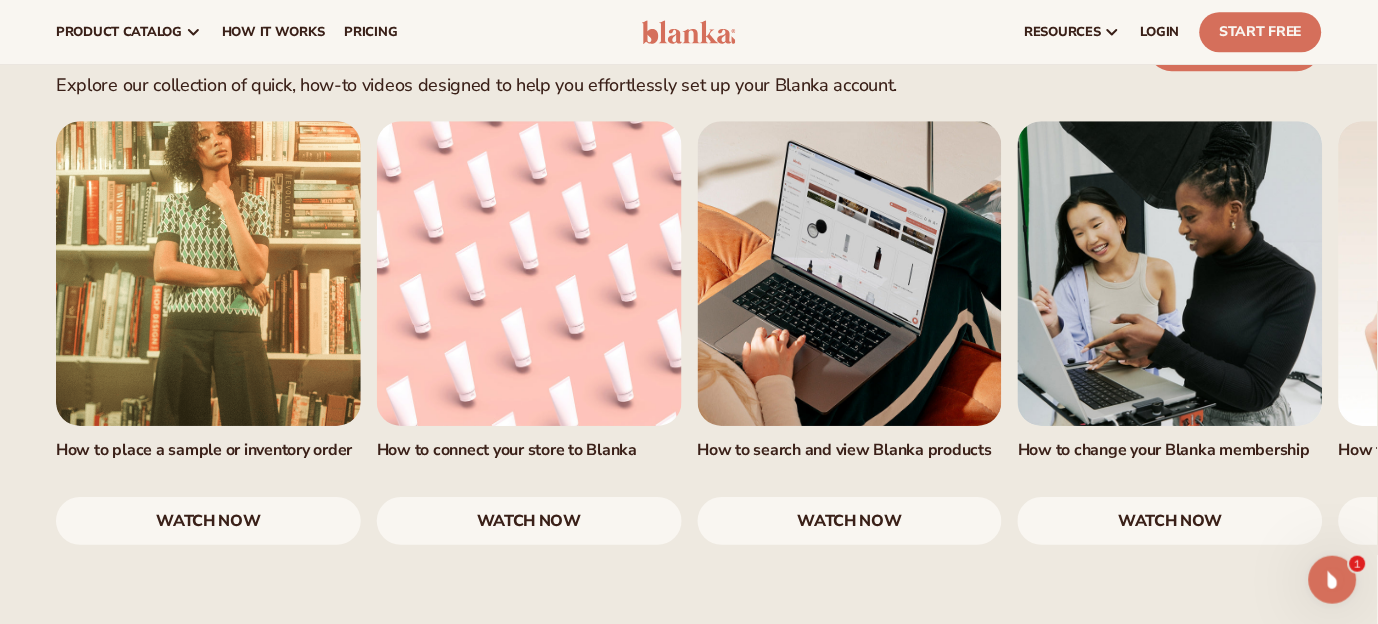 click on "watch now" at bounding box center [529, 521] 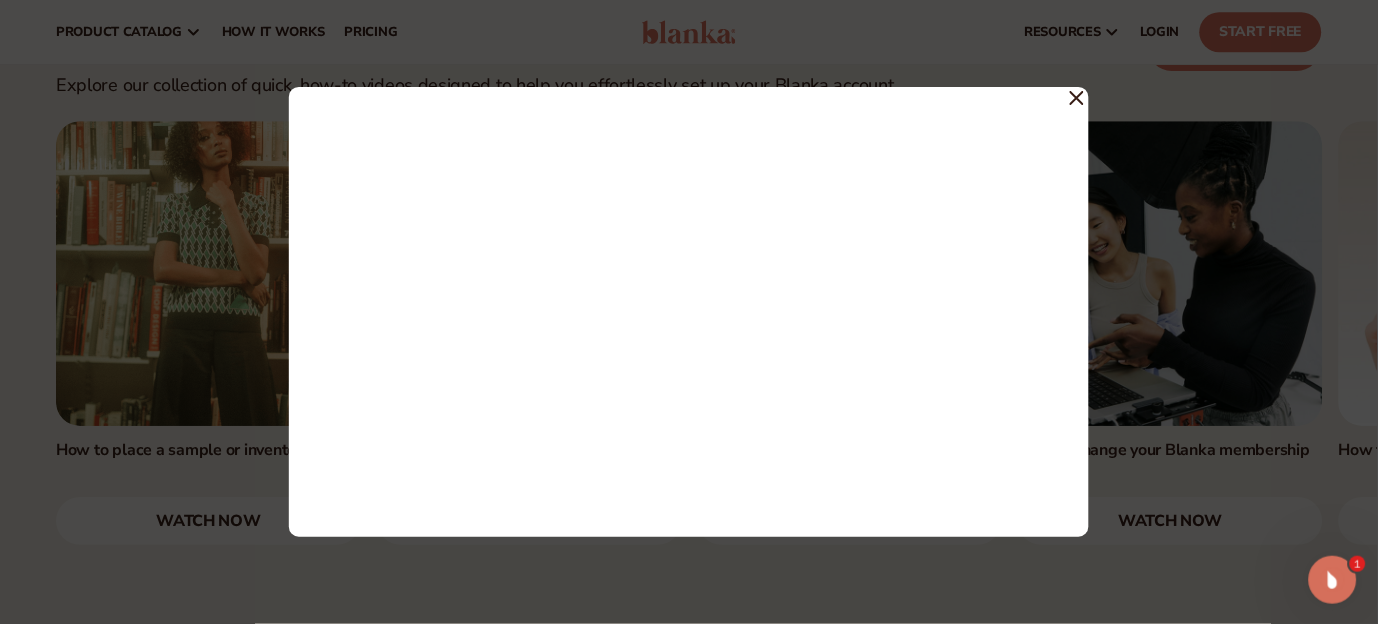 click 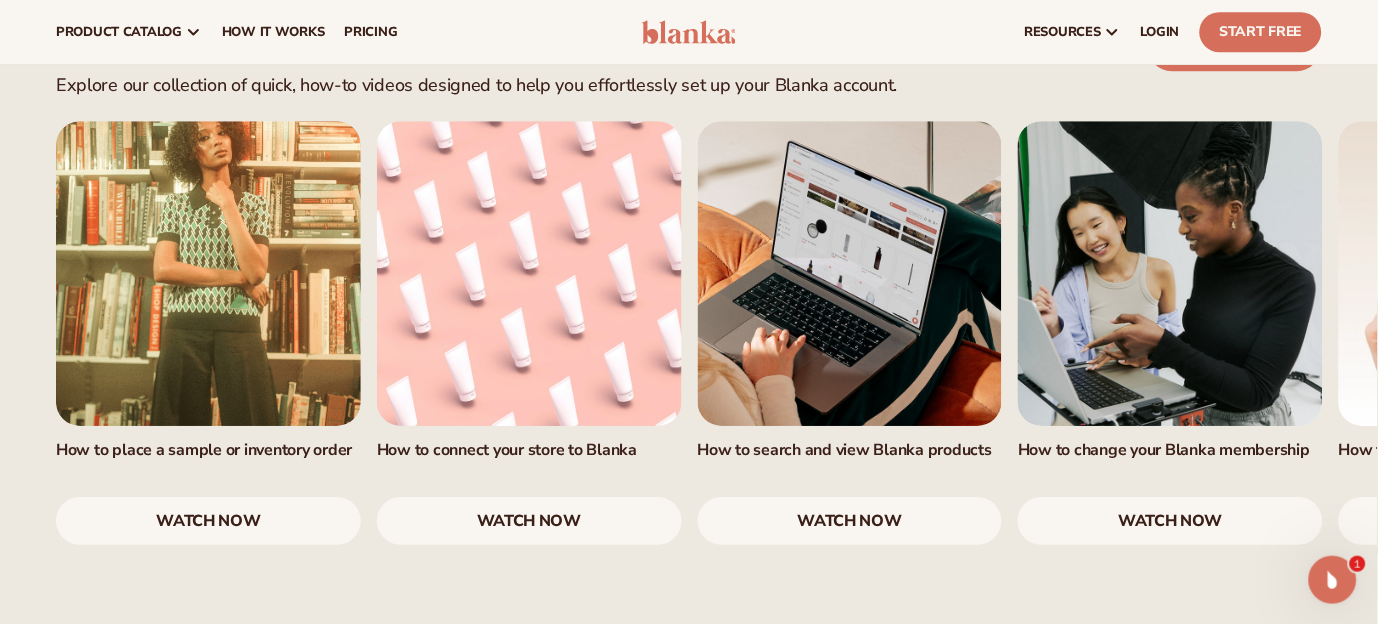 click on "watch now" at bounding box center (850, 521) 